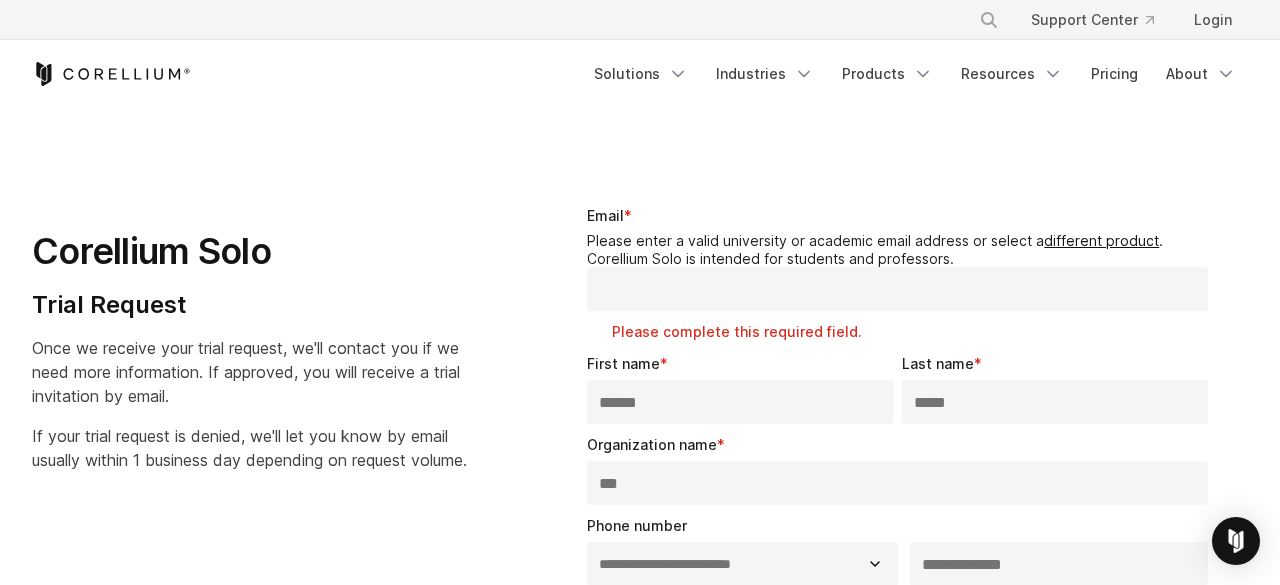 select on "**" 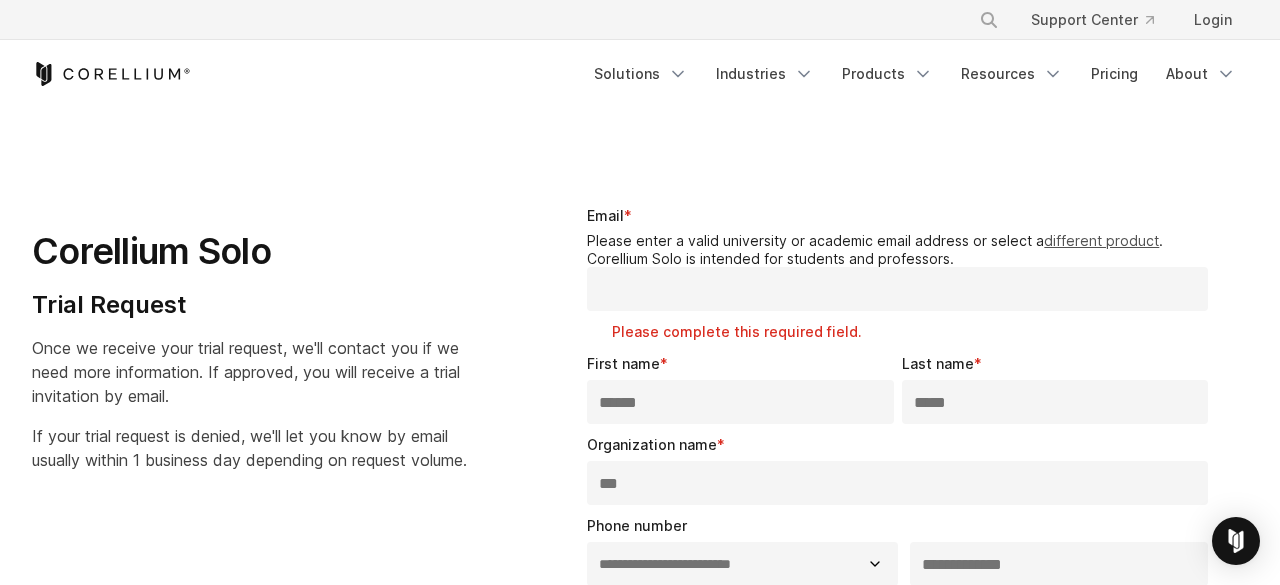 click on "different product" at bounding box center (1101, 240) 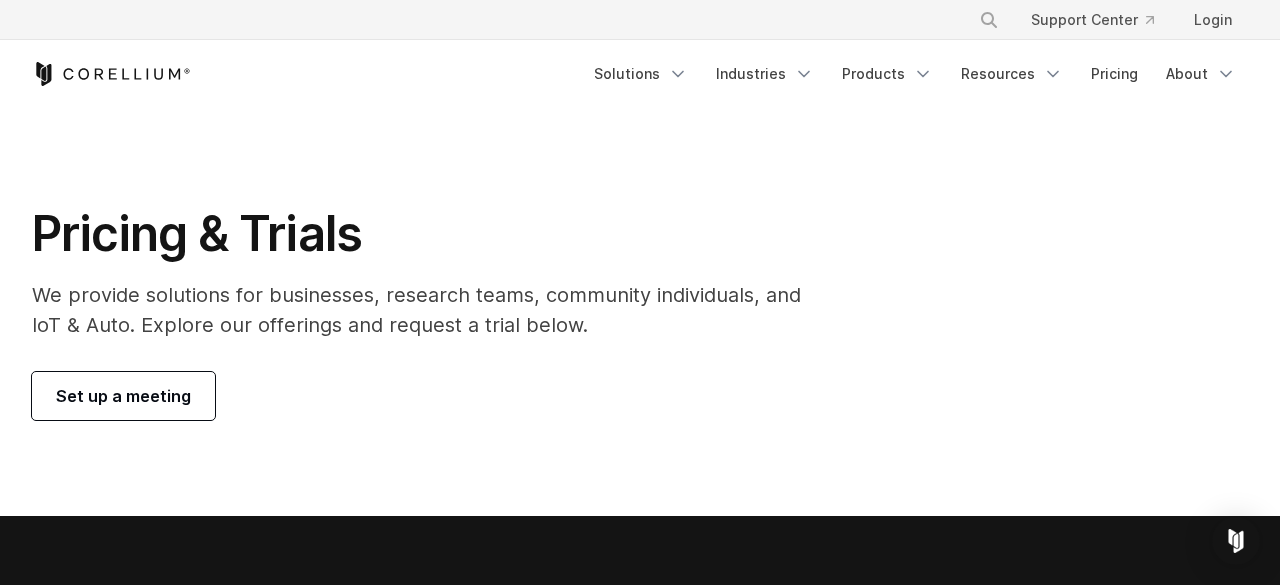 scroll, scrollTop: 573, scrollLeft: 0, axis: vertical 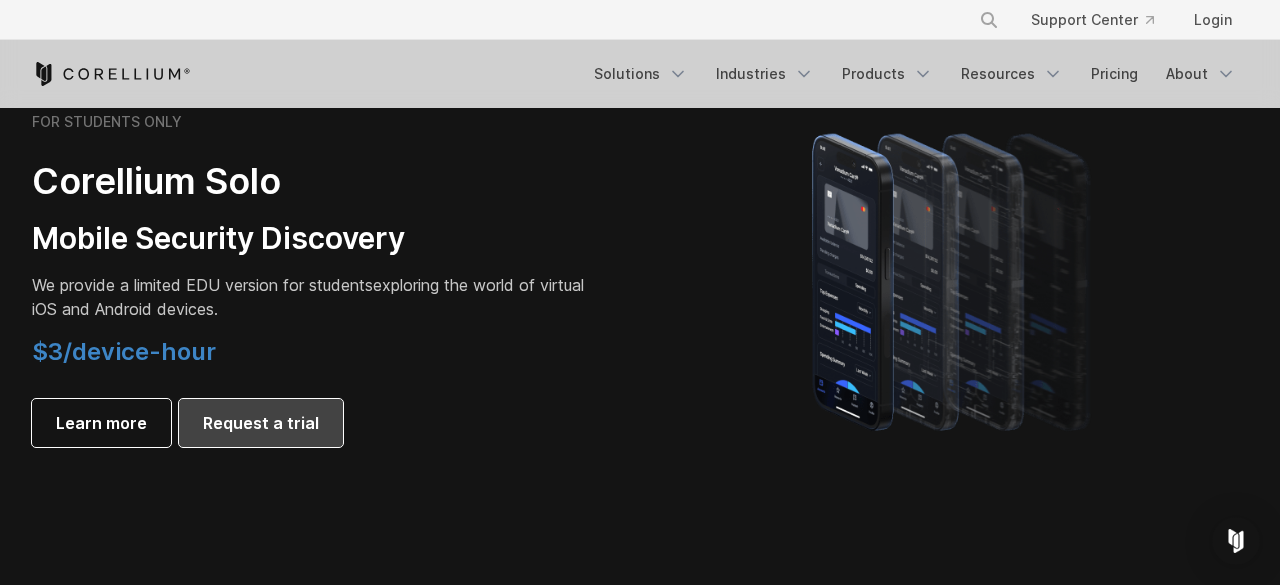 click on "Request a trial" at bounding box center (261, 423) 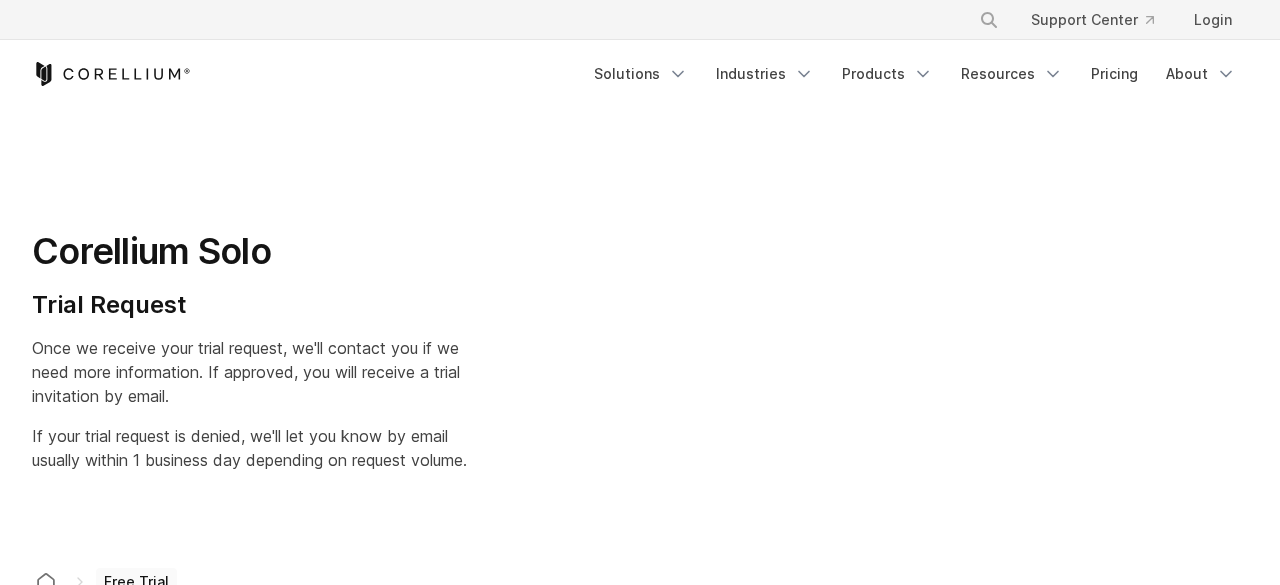 scroll, scrollTop: 0, scrollLeft: 0, axis: both 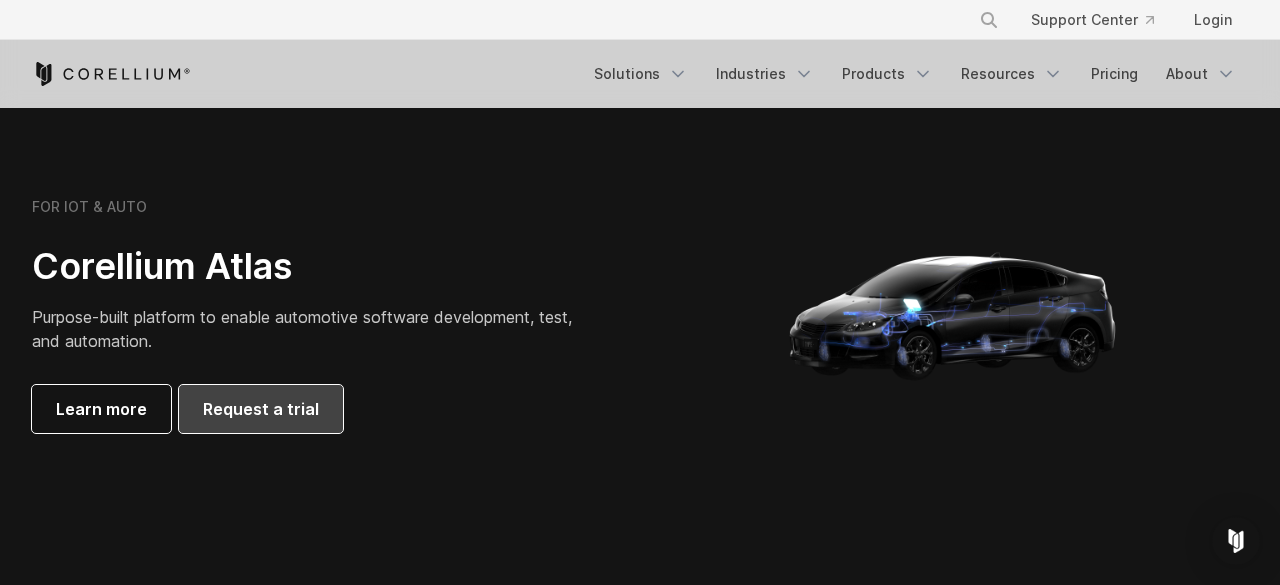 click on "Request a trial" at bounding box center [261, 409] 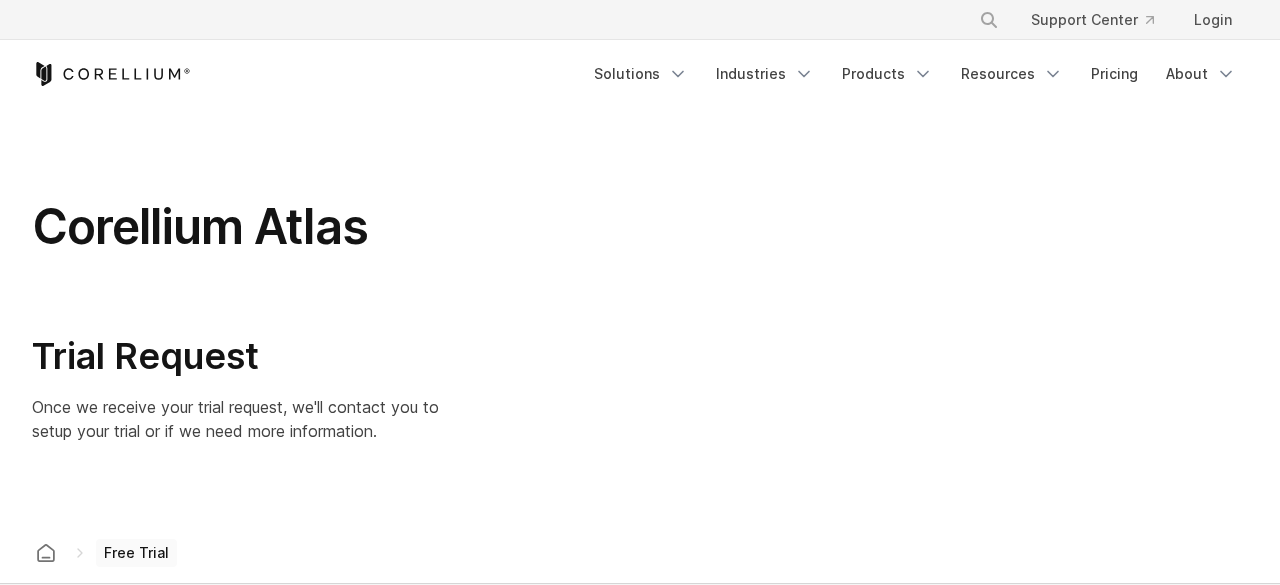 select on "**" 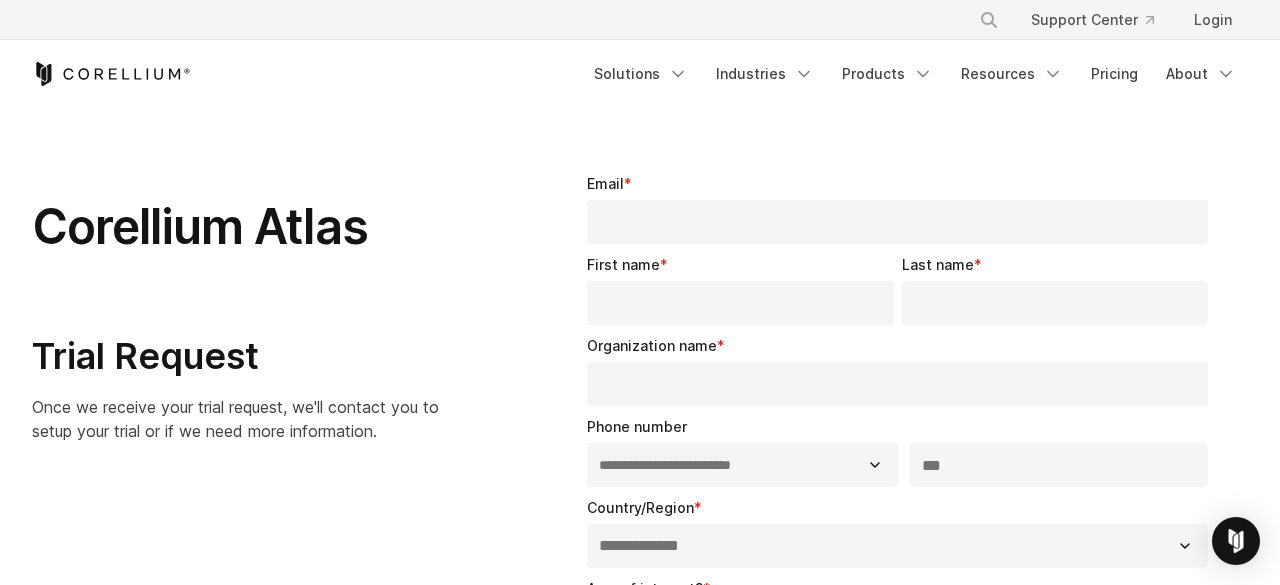 scroll, scrollTop: 0, scrollLeft: 0, axis: both 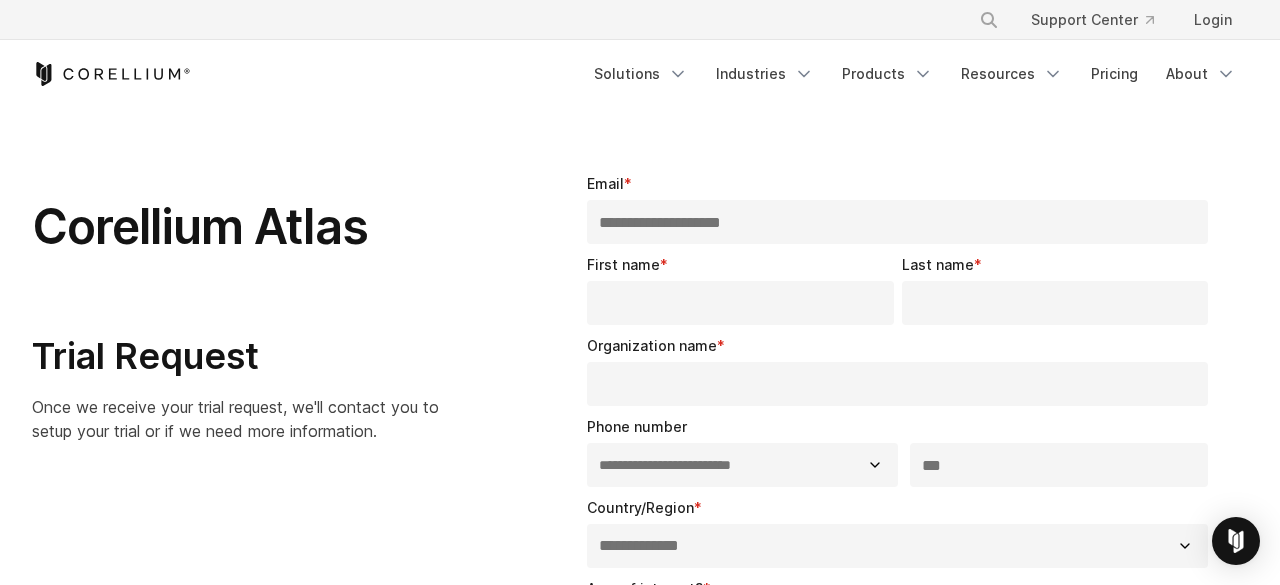 type on "**********" 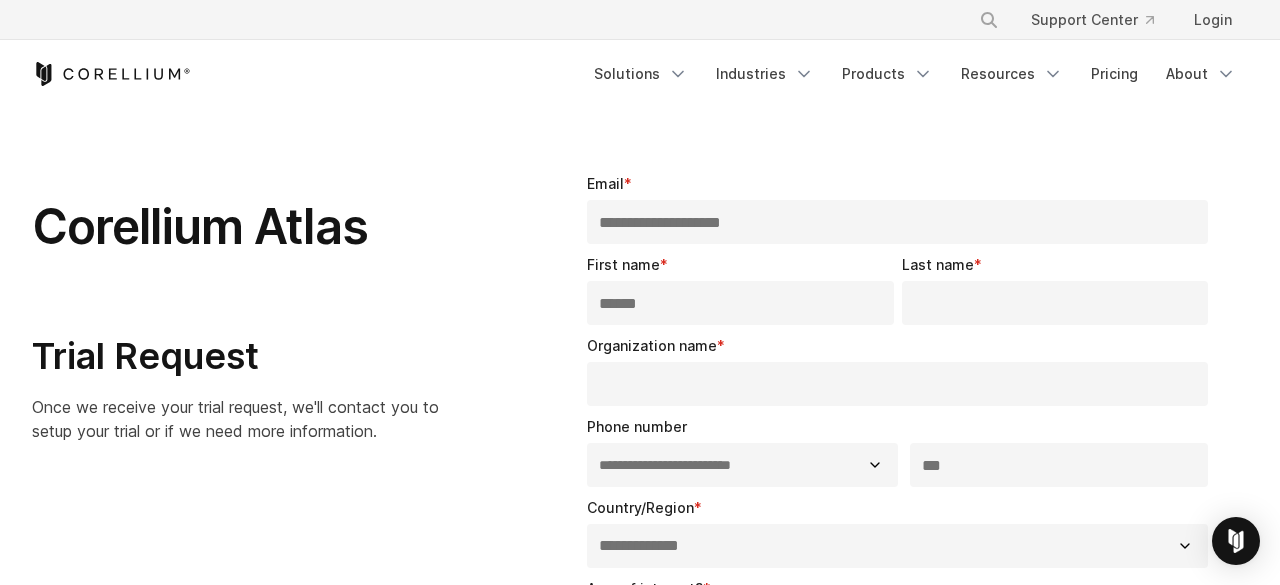 type on "******" 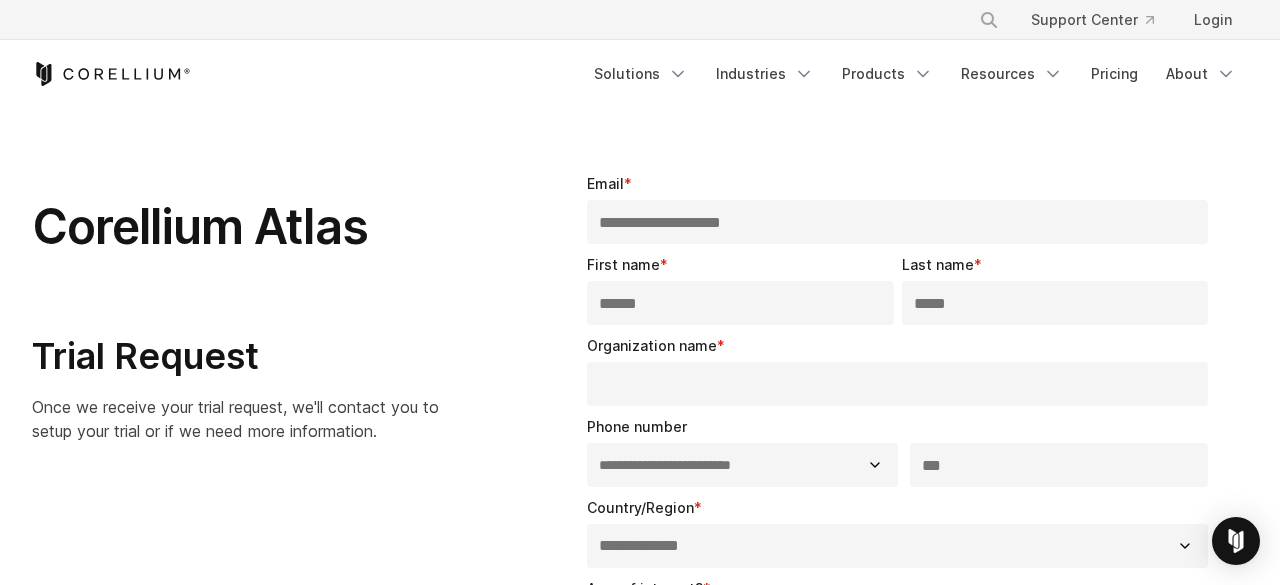 type on "*****" 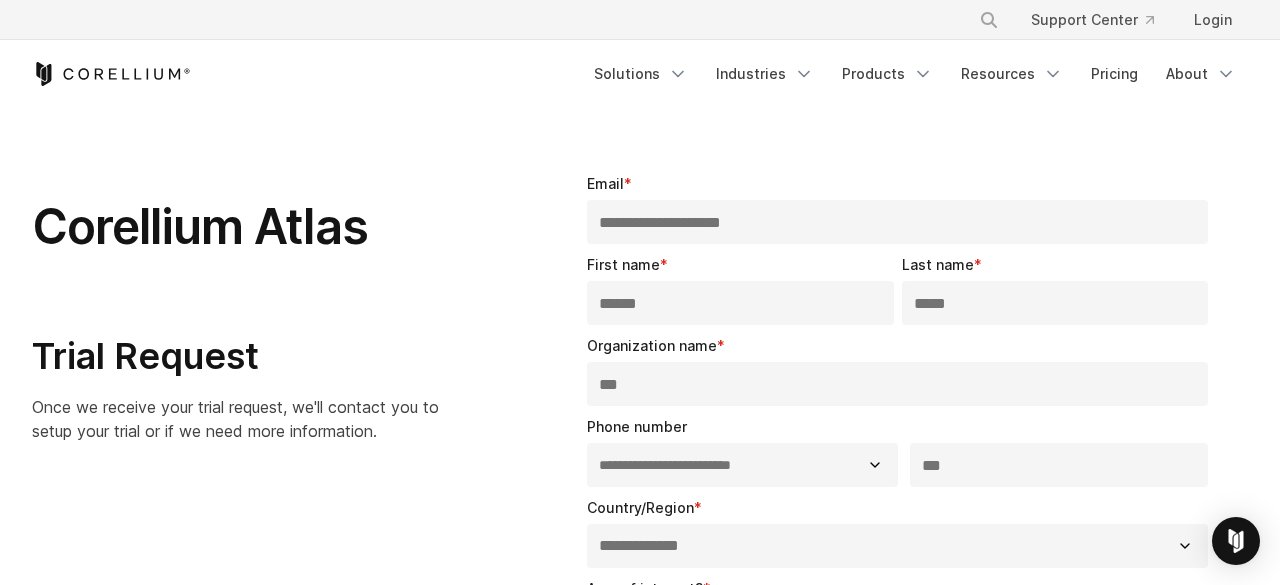 type on "***" 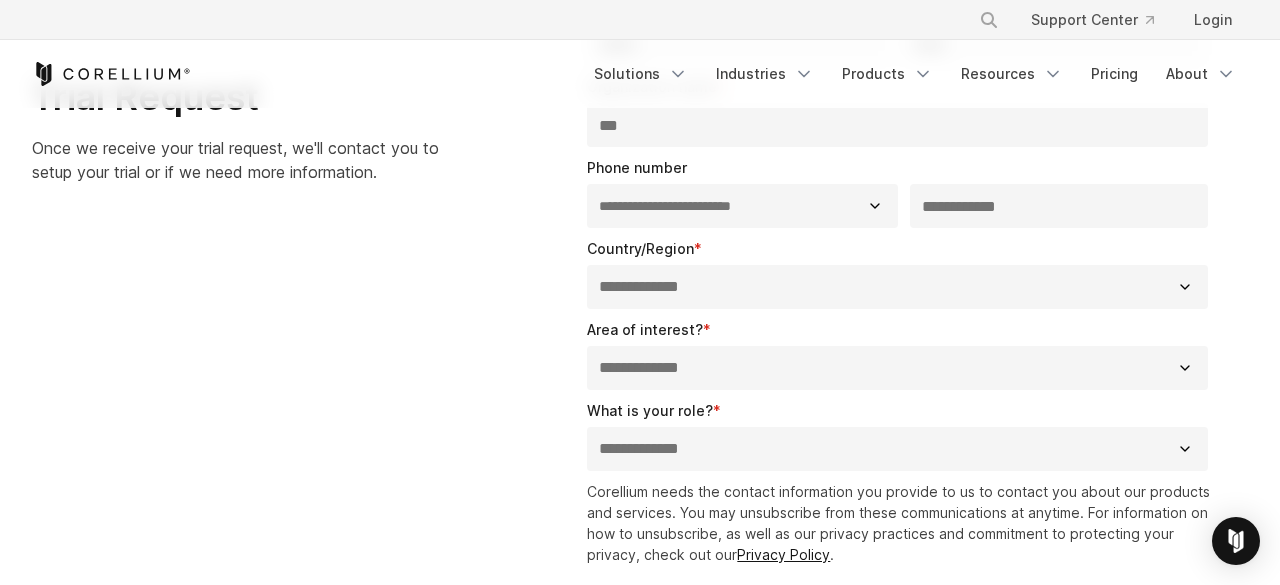scroll, scrollTop: 391, scrollLeft: 0, axis: vertical 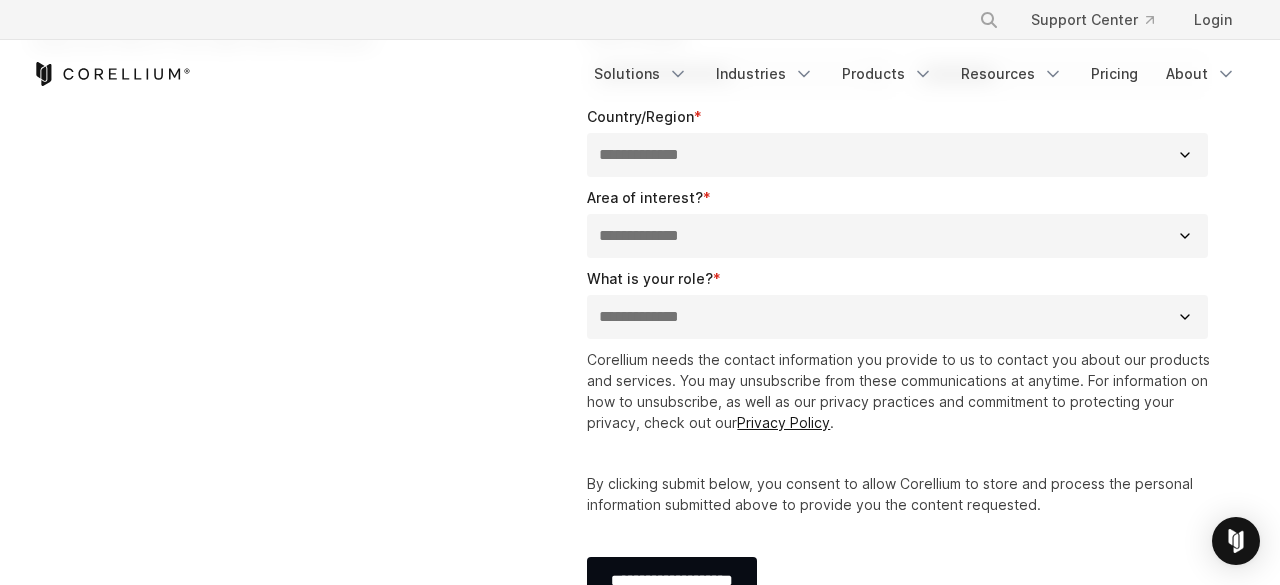 type on "**********" 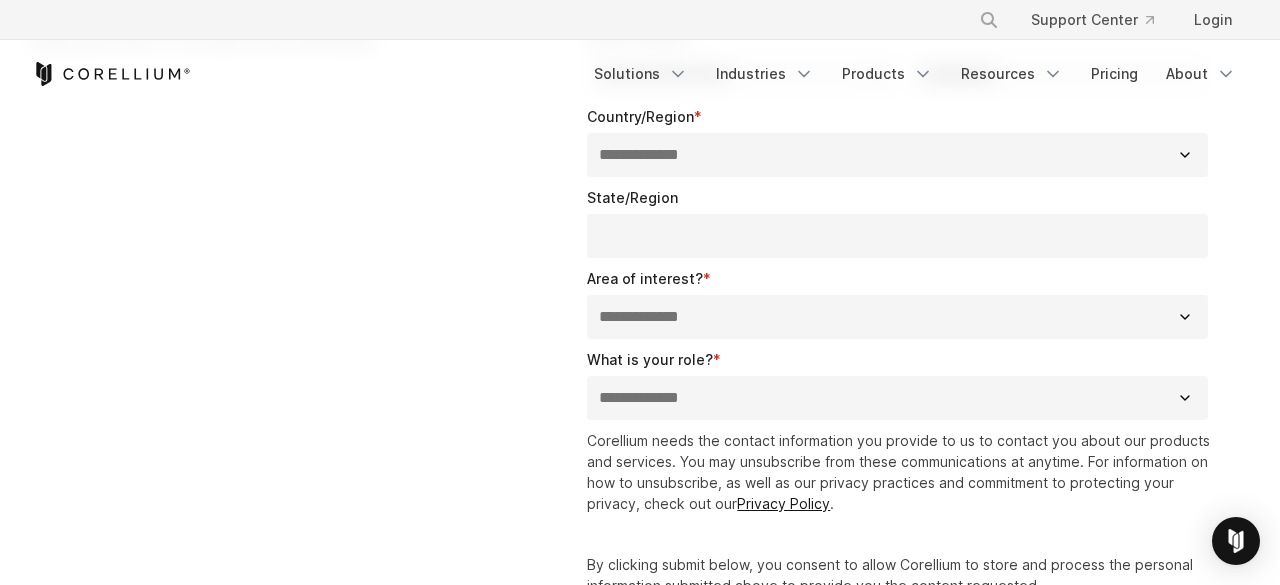 click on "State/Region" at bounding box center [897, 236] 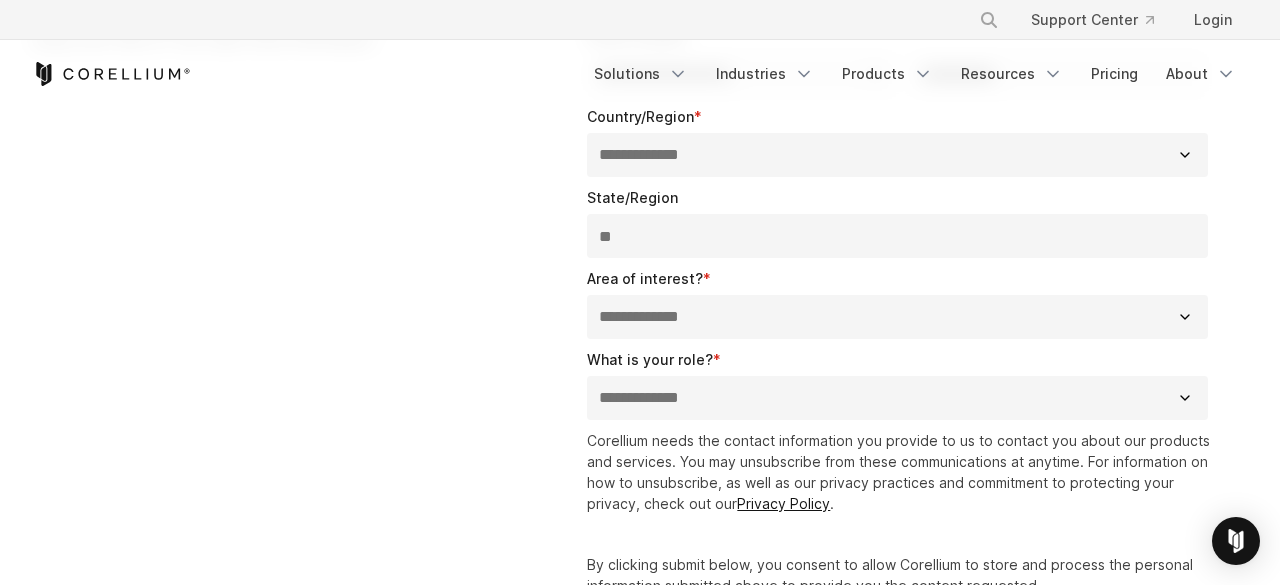 type on "**" 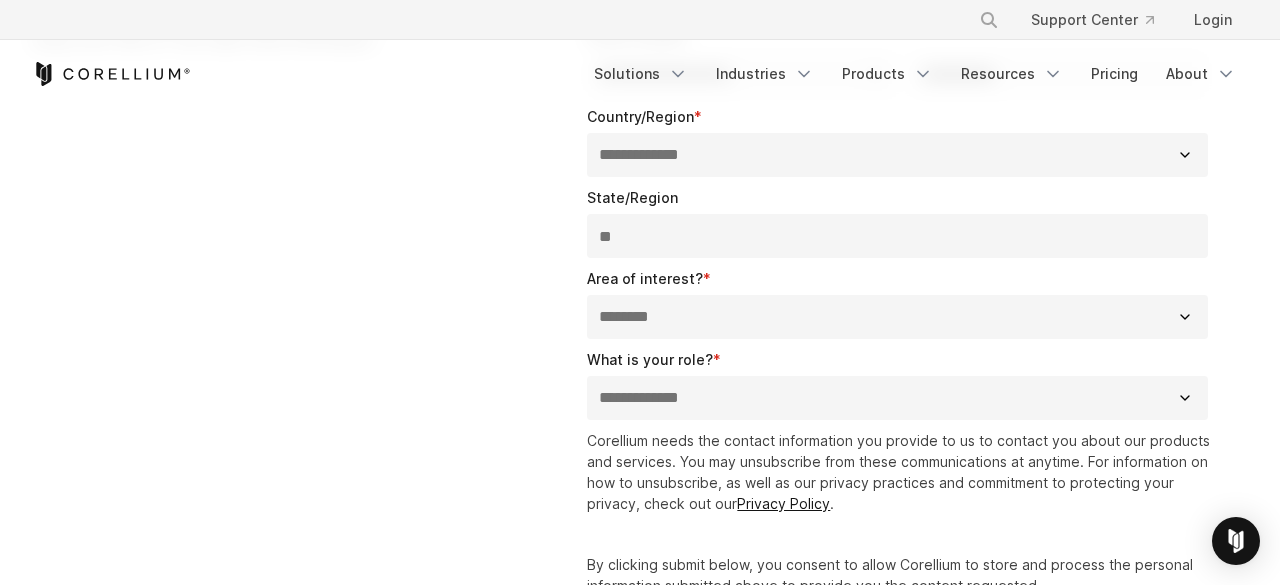 click on "**********" at bounding box center (640, 244) 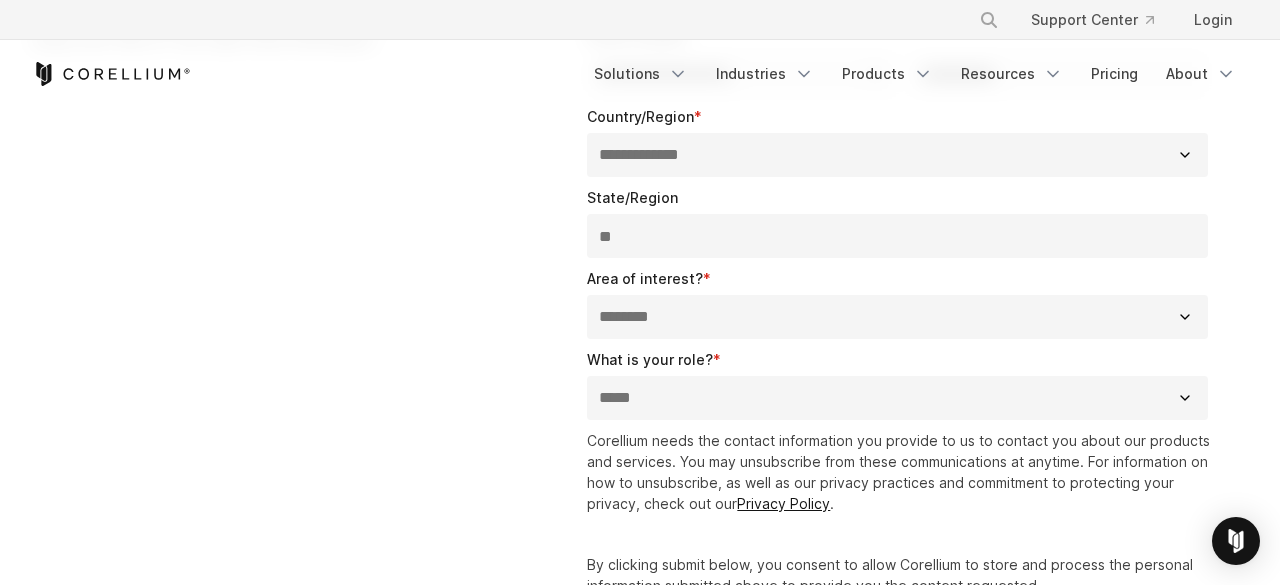 click on "**********" at bounding box center [640, 244] 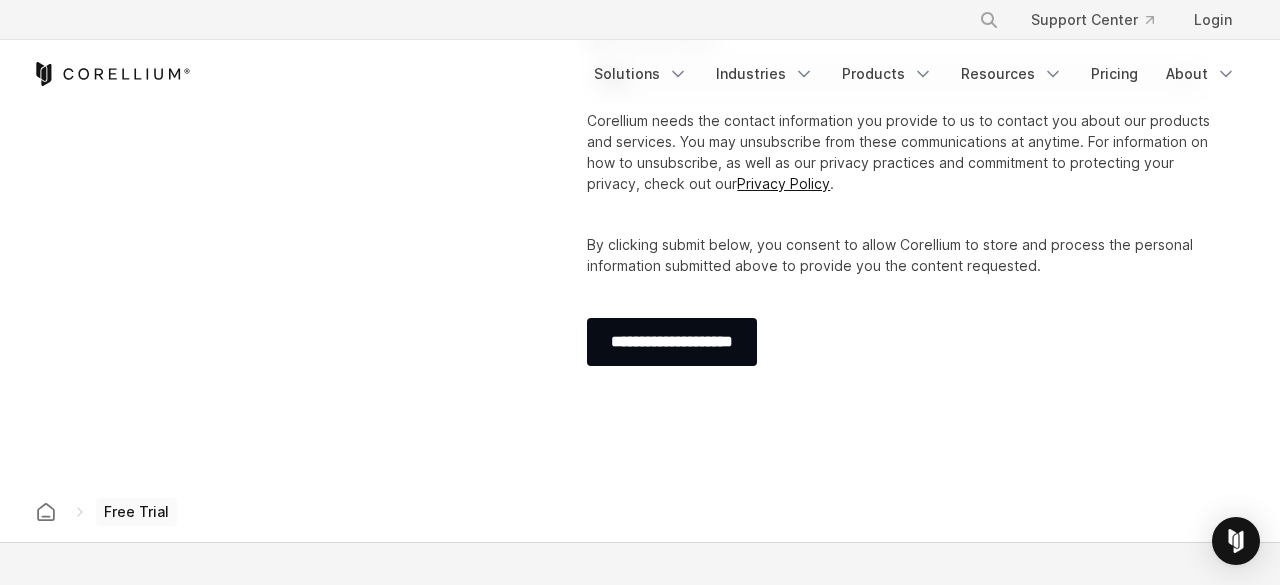 scroll, scrollTop: 716, scrollLeft: 0, axis: vertical 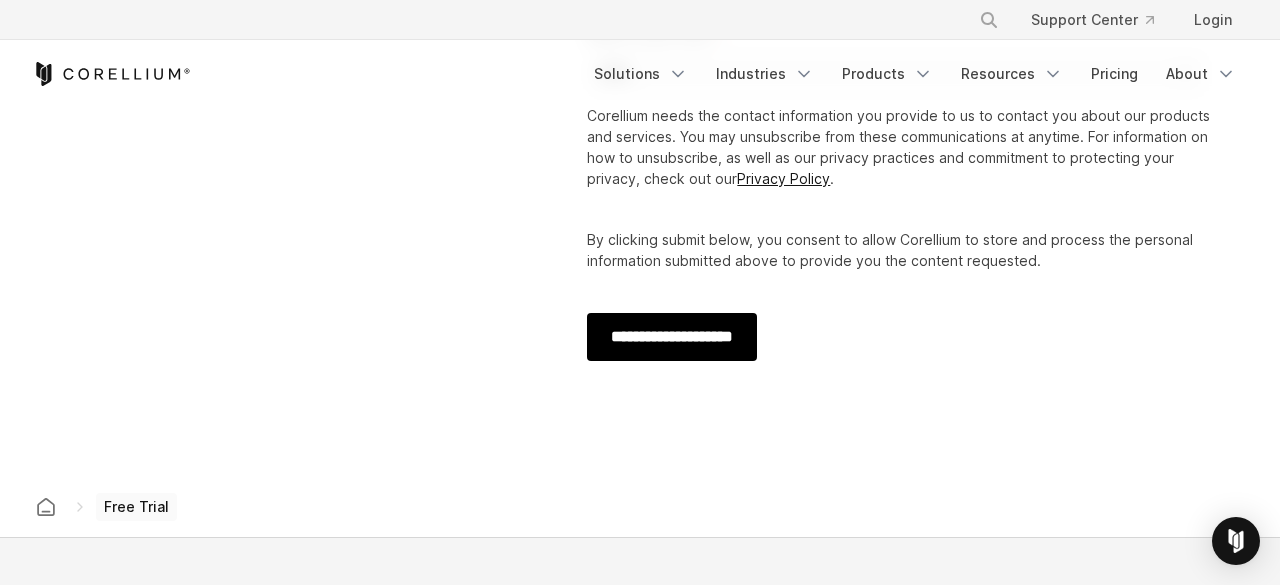 click on "**********" at bounding box center [672, 337] 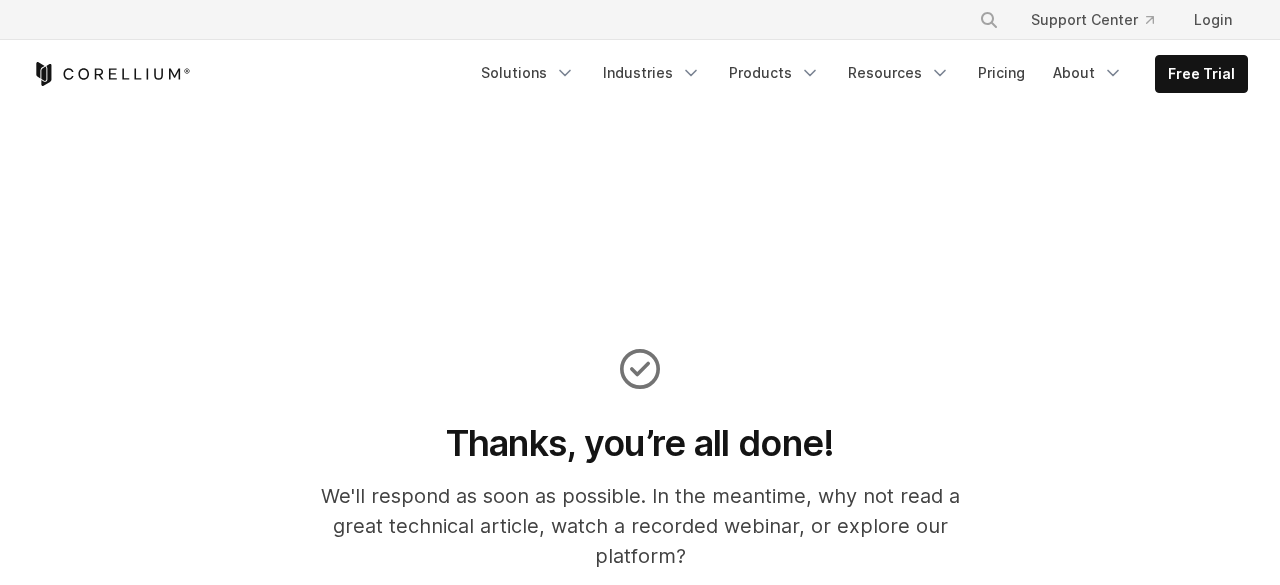 scroll, scrollTop: 0, scrollLeft: 0, axis: both 